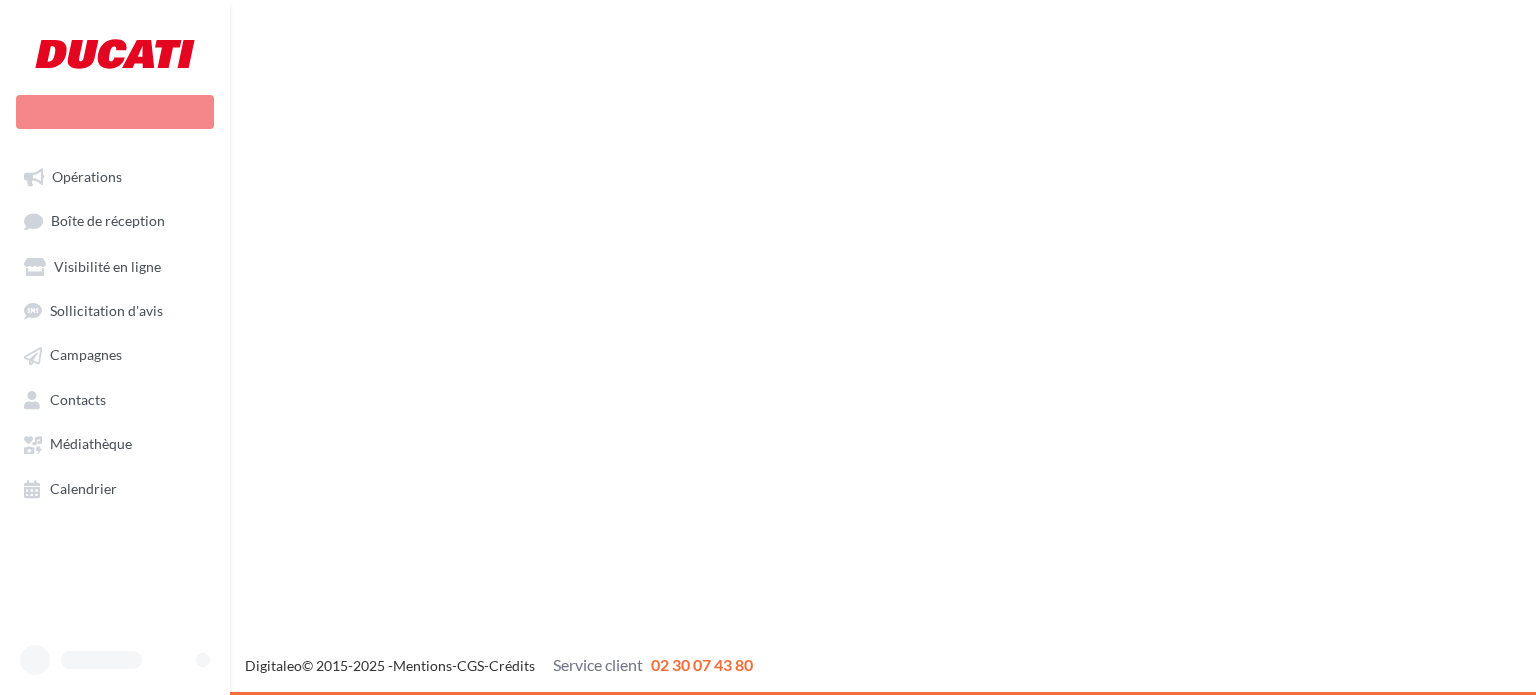 scroll, scrollTop: 0, scrollLeft: 0, axis: both 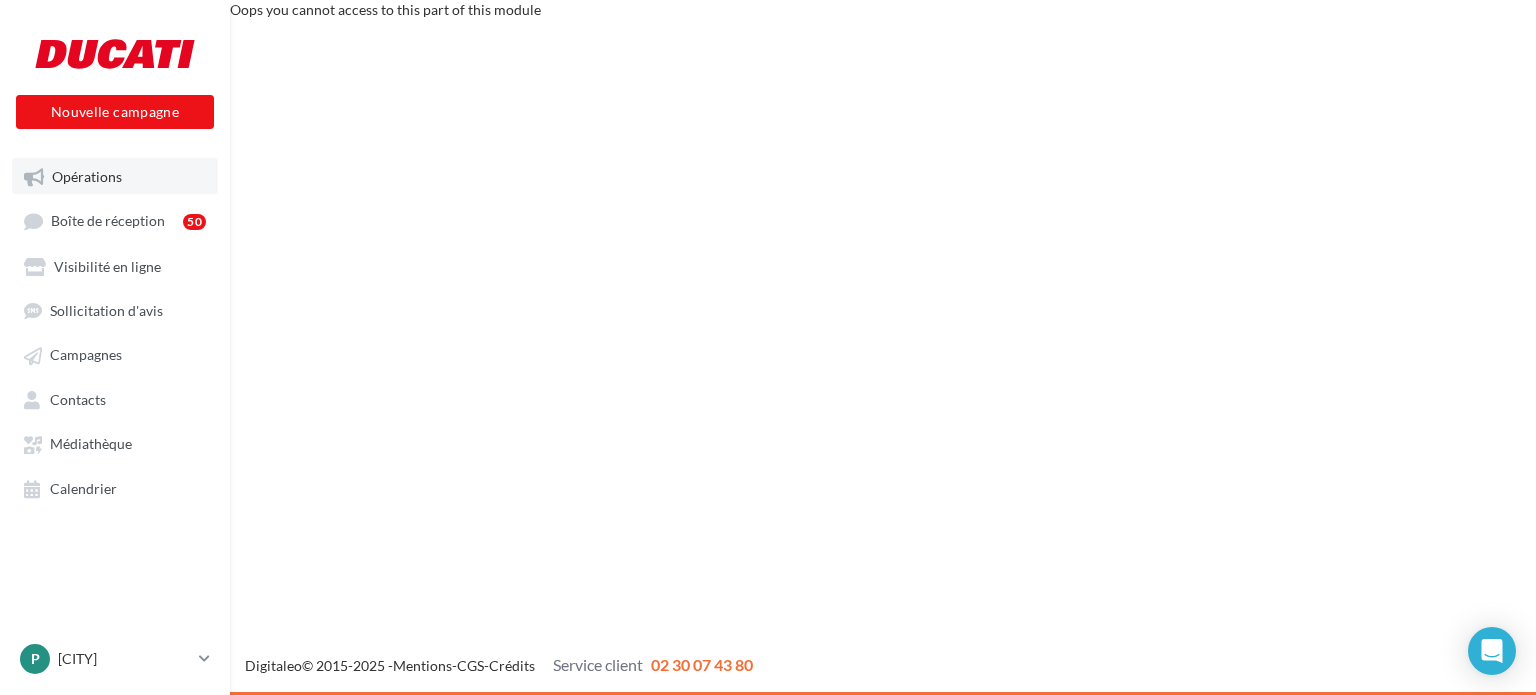 click on "Opérations" at bounding box center [87, 176] 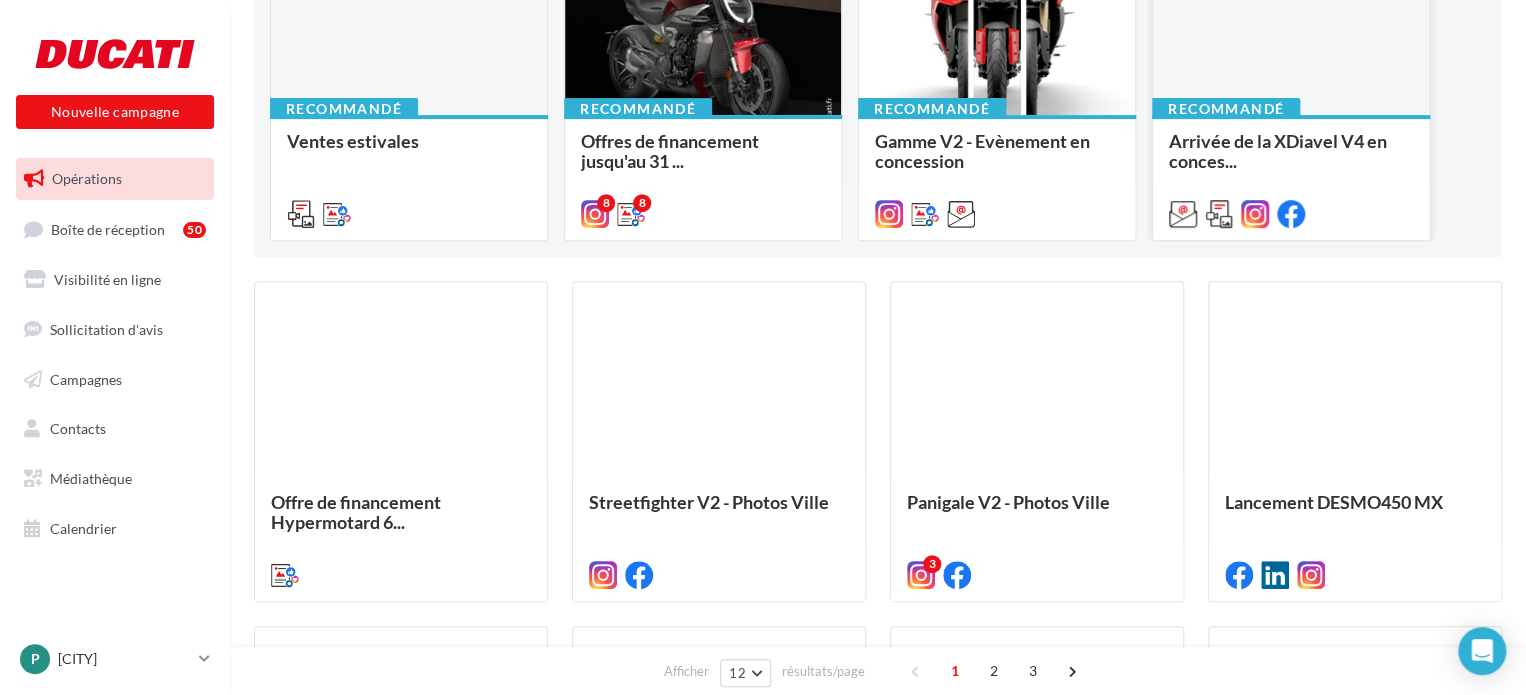 scroll, scrollTop: 0, scrollLeft: 0, axis: both 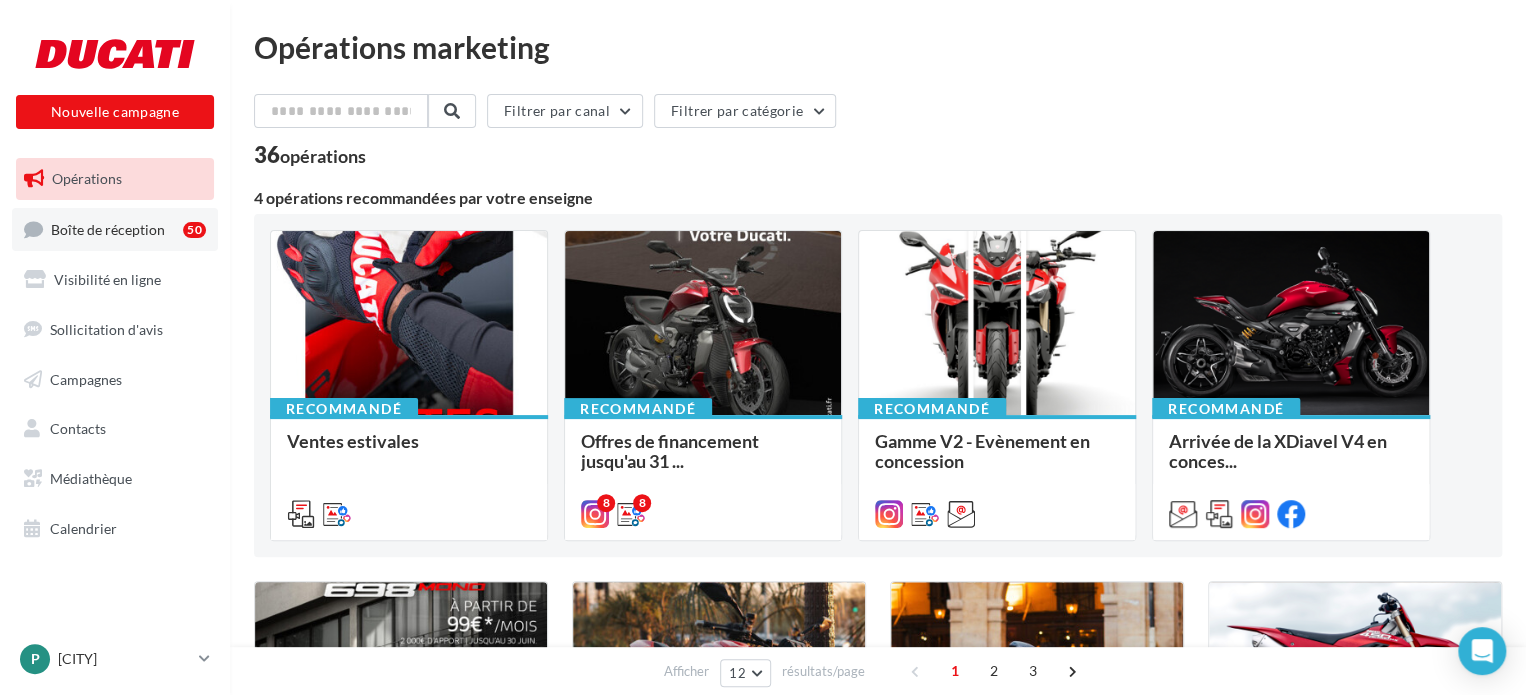 click on "Boîte de réception
50" at bounding box center (115, 229) 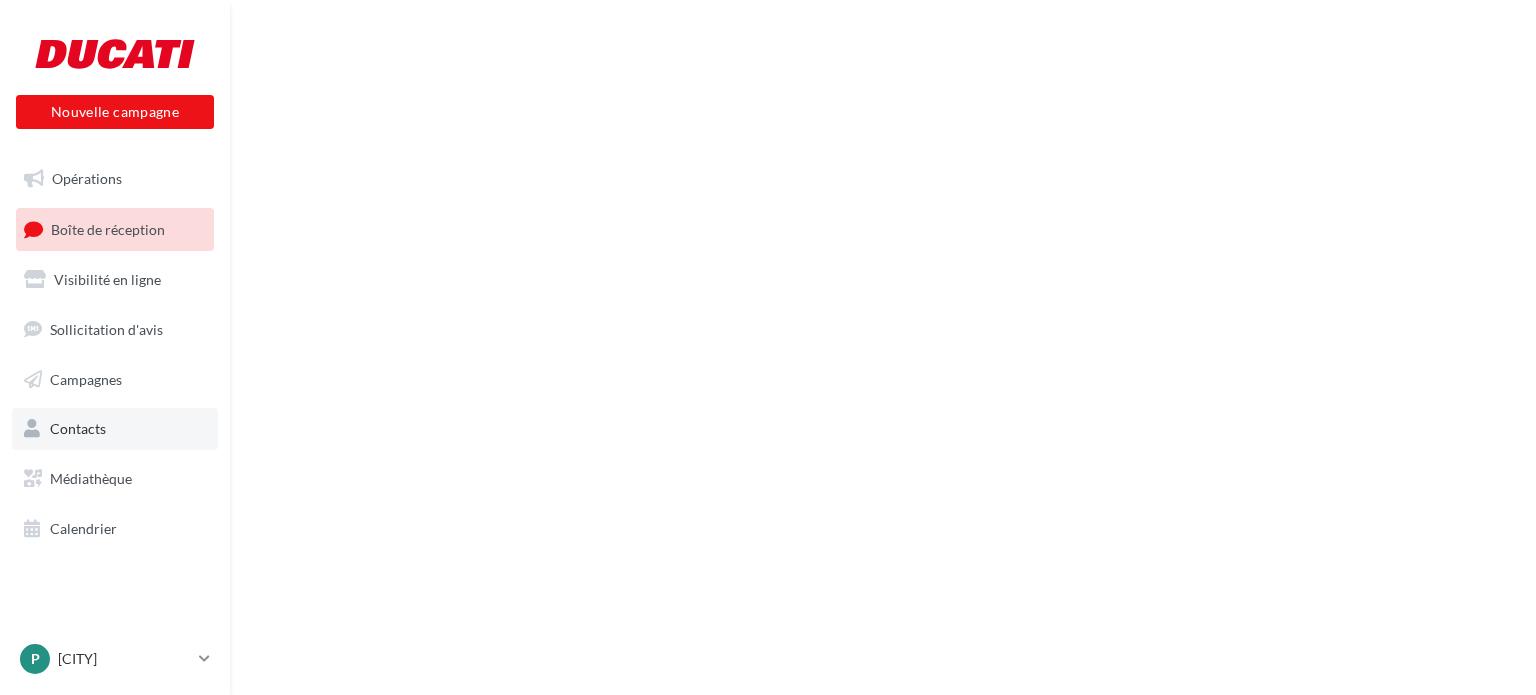 scroll, scrollTop: 0, scrollLeft: 0, axis: both 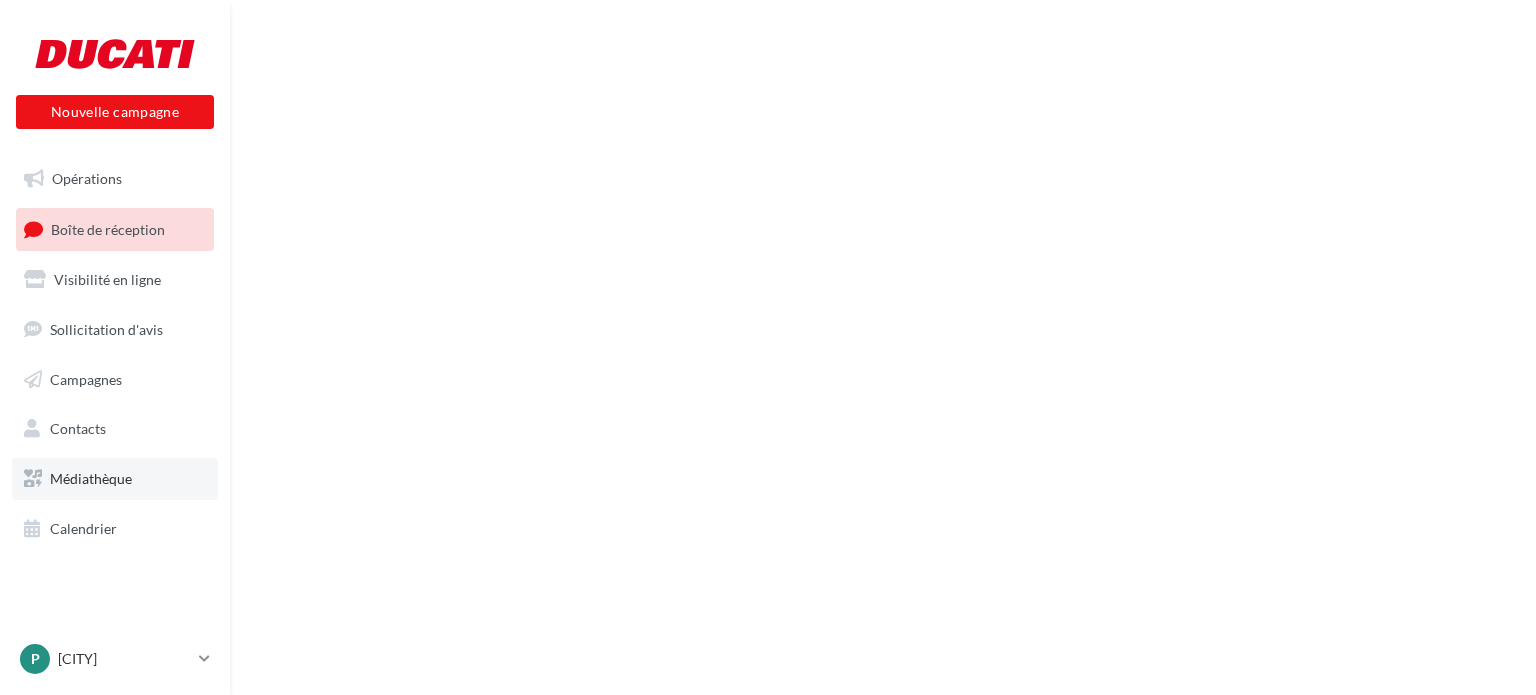 click on "Médiathèque" at bounding box center [91, 478] 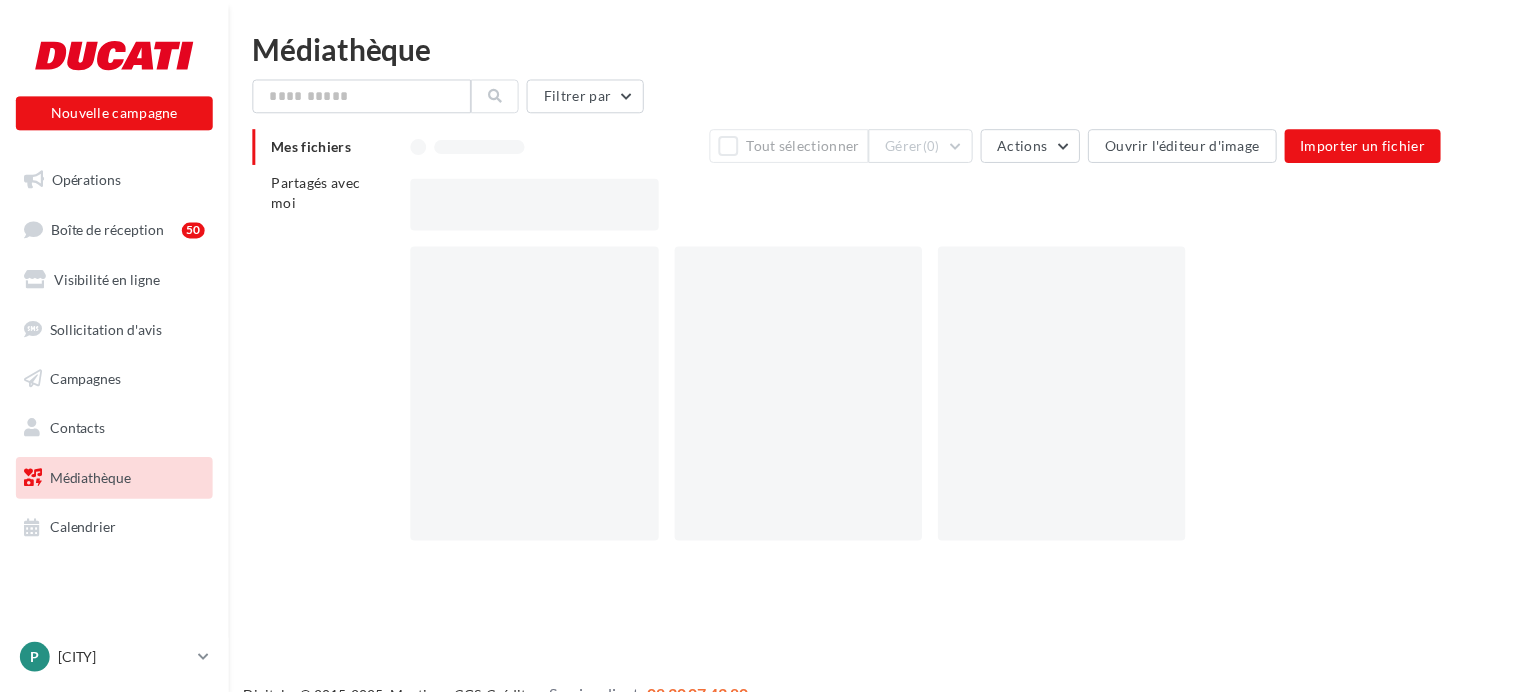 scroll, scrollTop: 0, scrollLeft: 0, axis: both 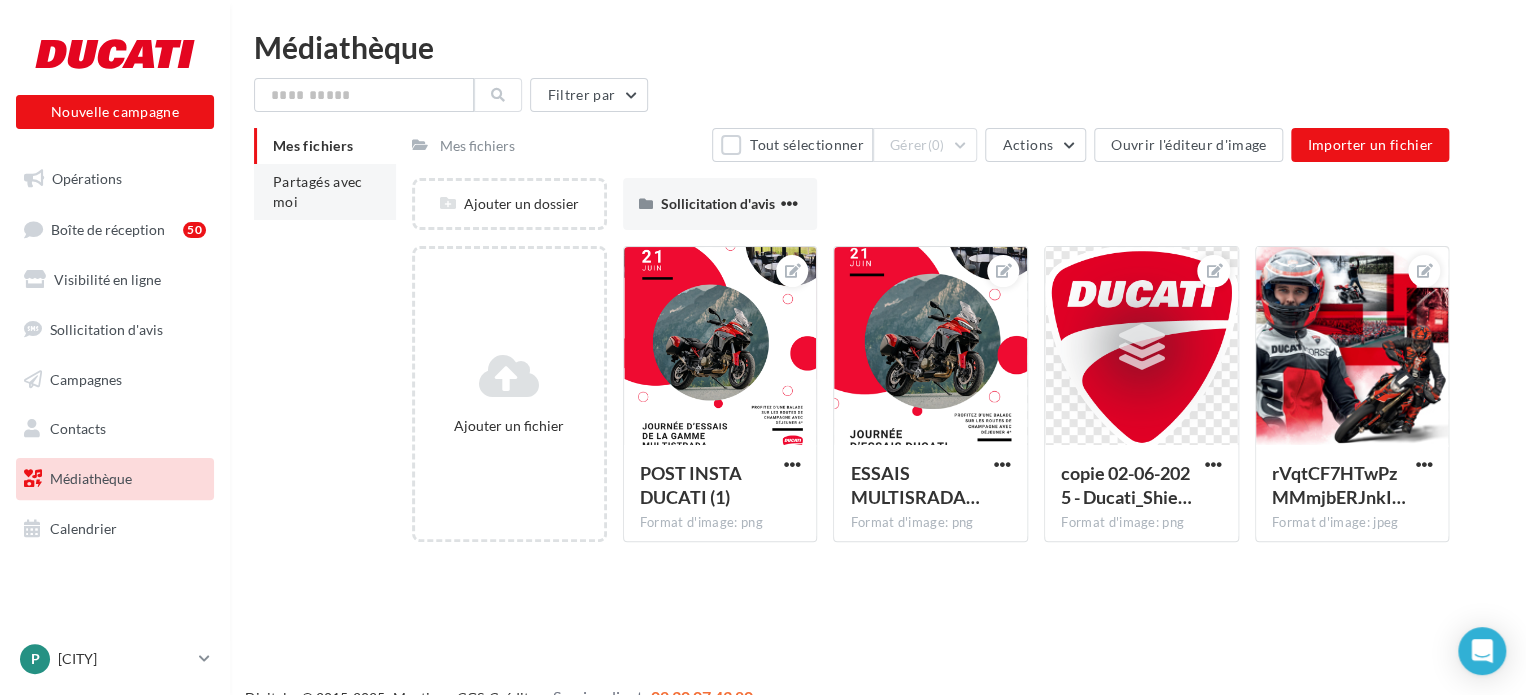 click on "Partagés avec moi" at bounding box center [325, 192] 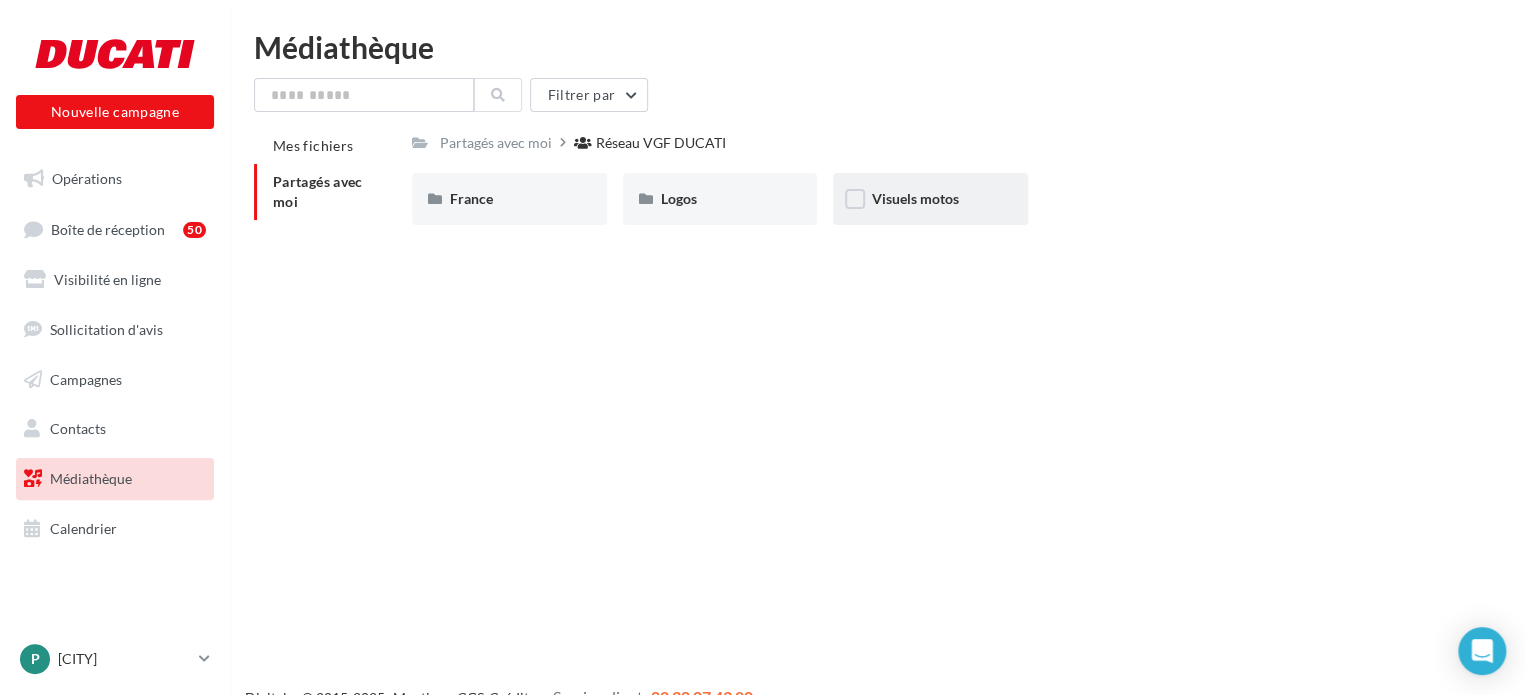 click on "Visuels motos" at bounding box center [509, 199] 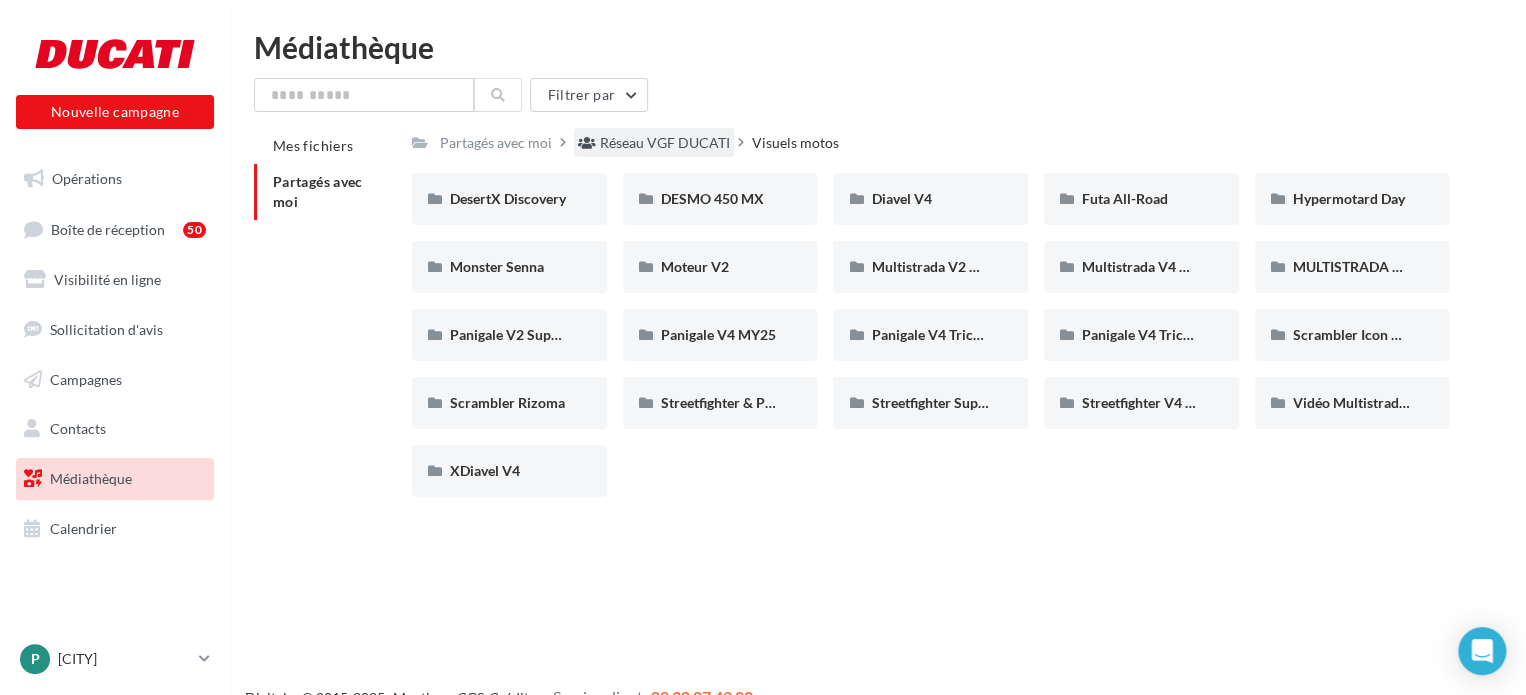 click on "Réseau VGF DUCATI" at bounding box center [665, 143] 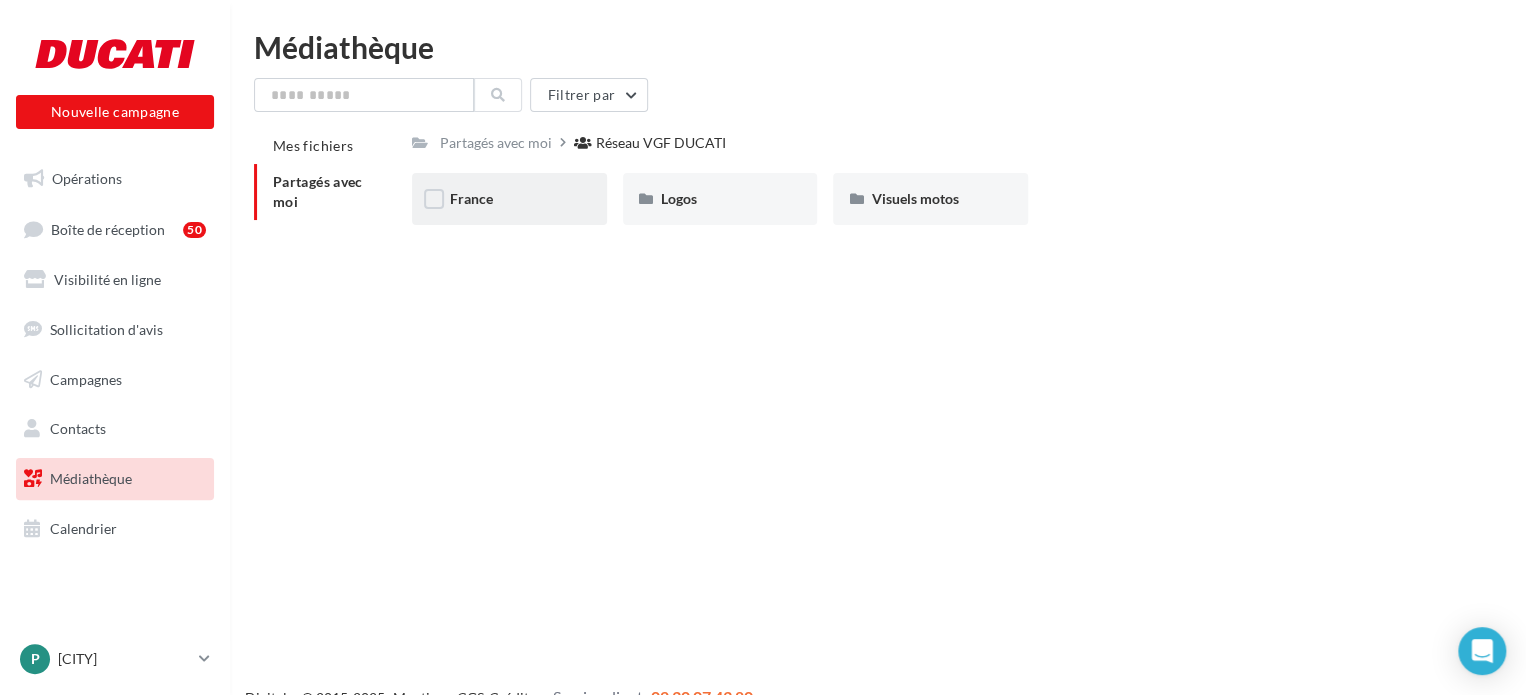 click on "France" at bounding box center (509, 199) 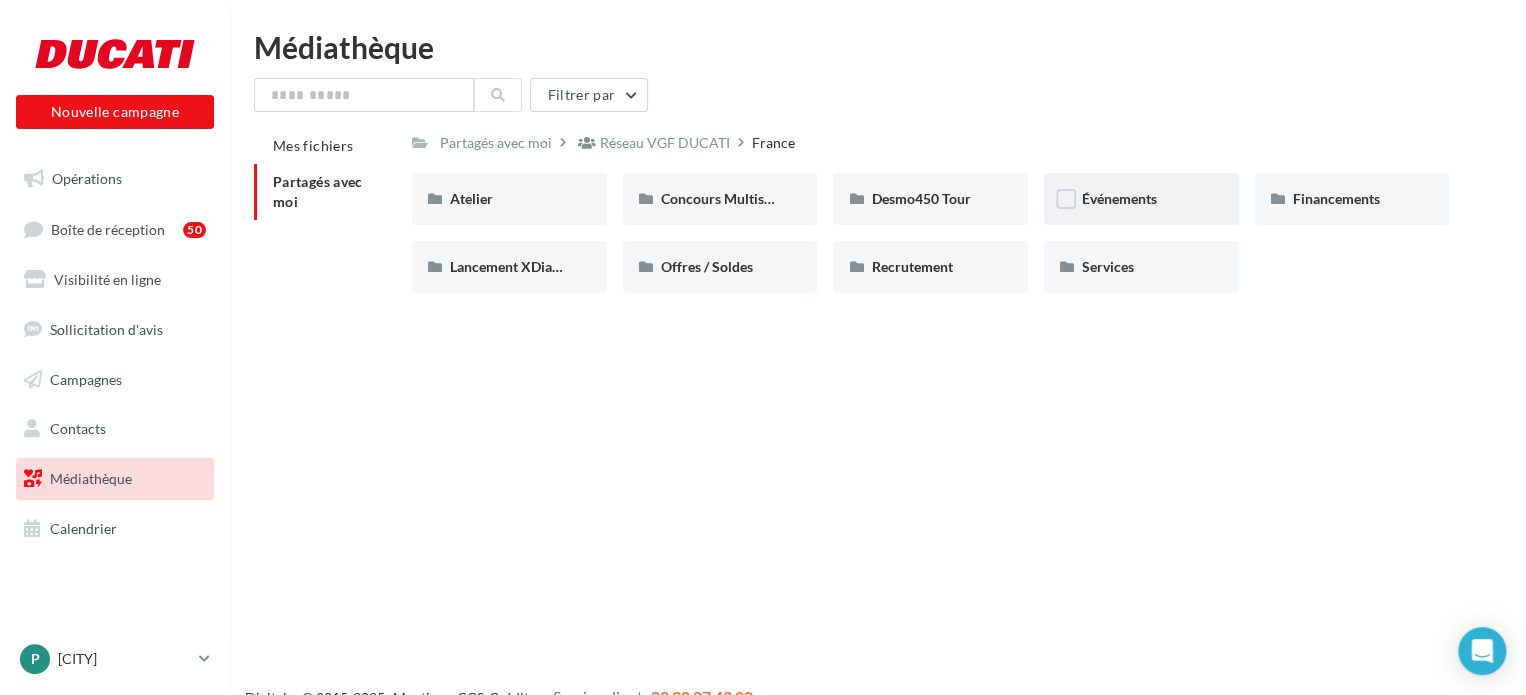 click on "Événements" at bounding box center [509, 199] 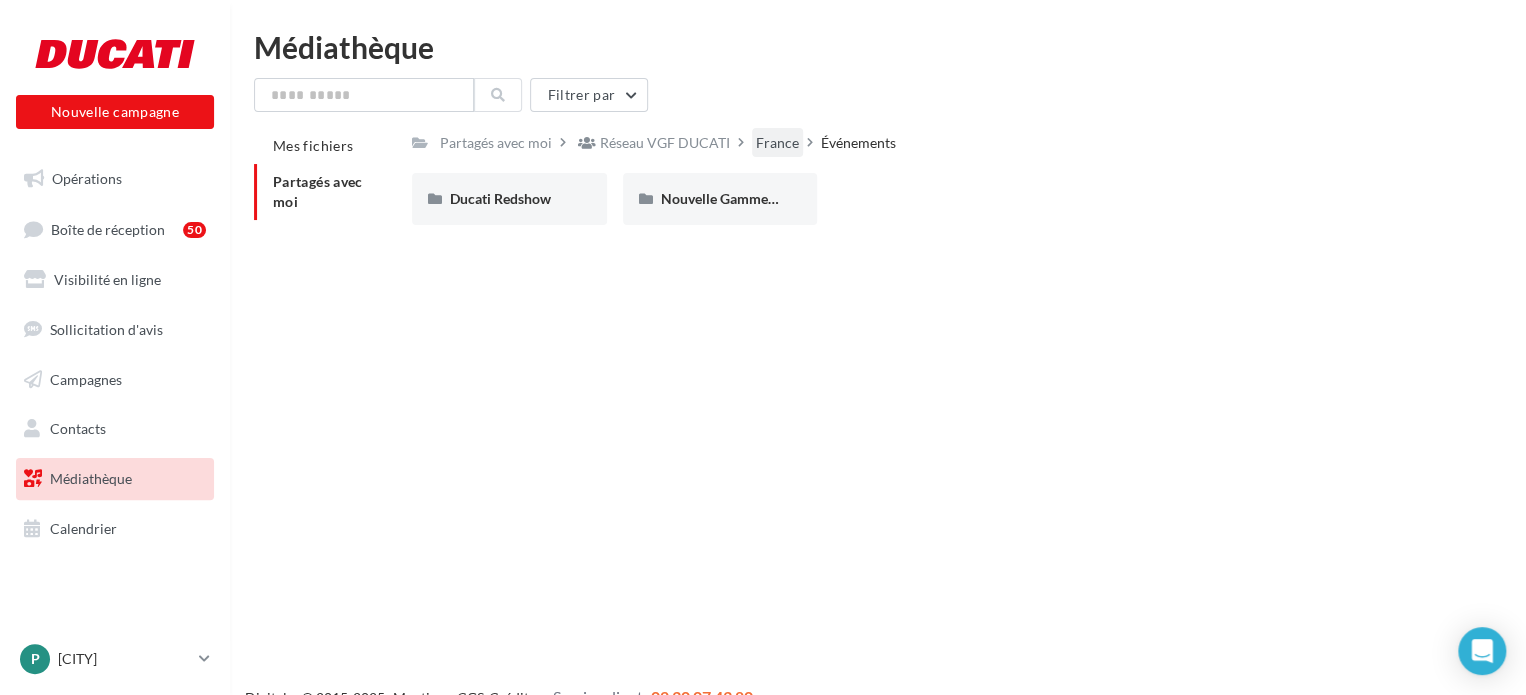 click on "France" at bounding box center [496, 143] 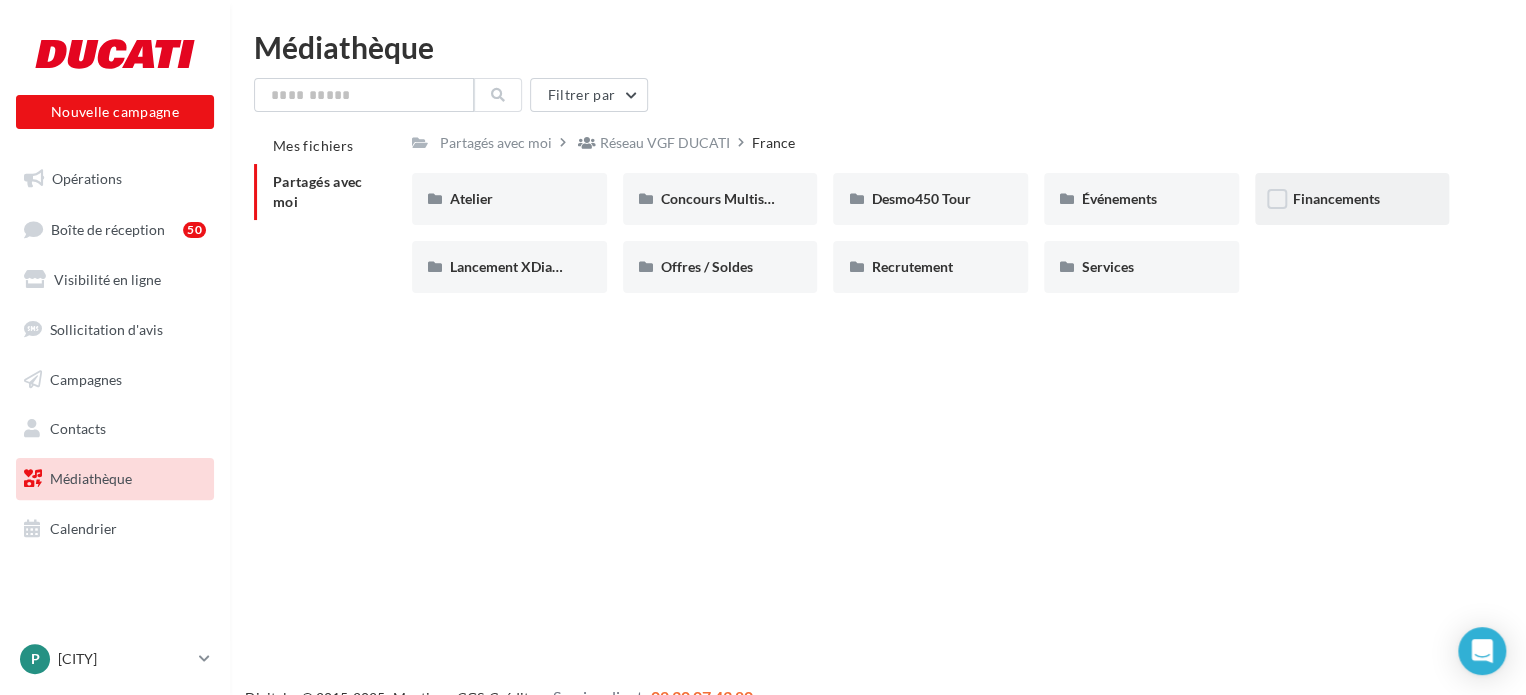 click on "Financements" at bounding box center [509, 199] 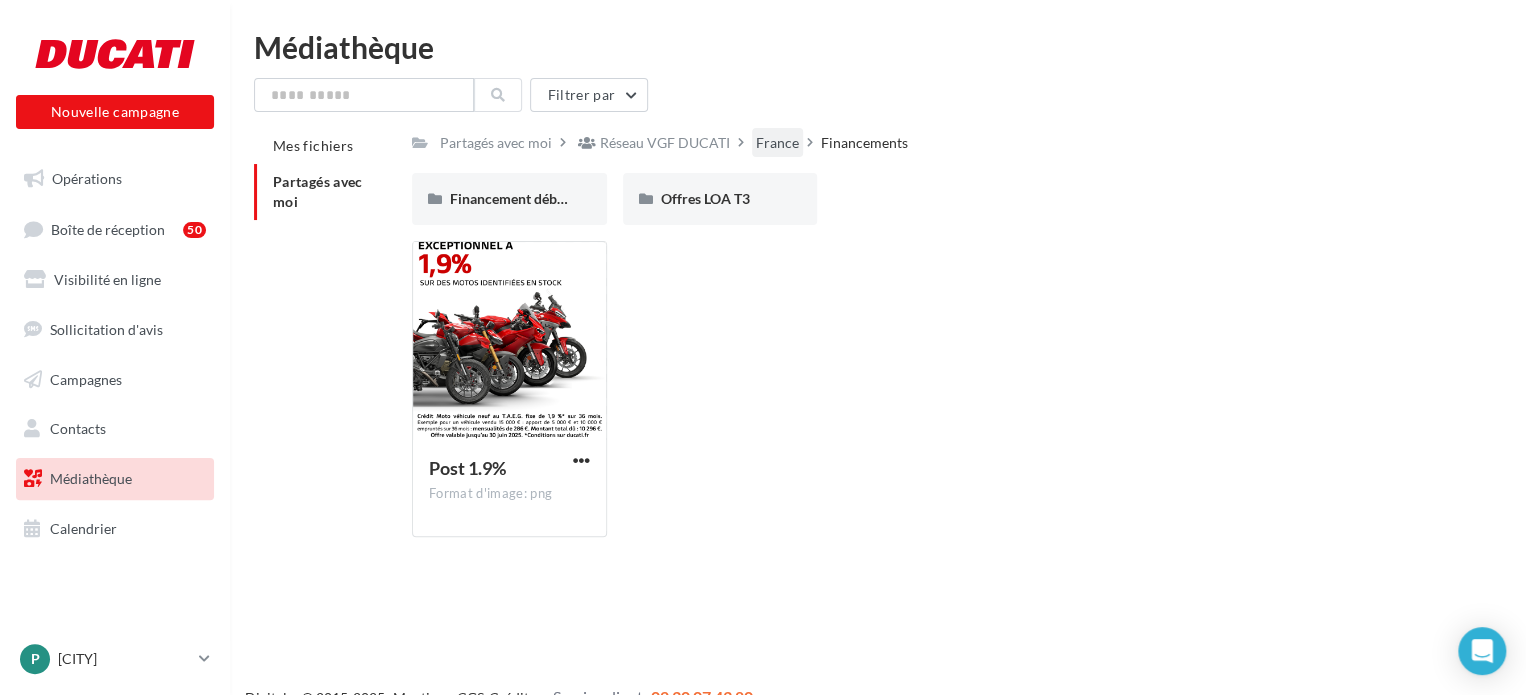 click on "France" at bounding box center (496, 143) 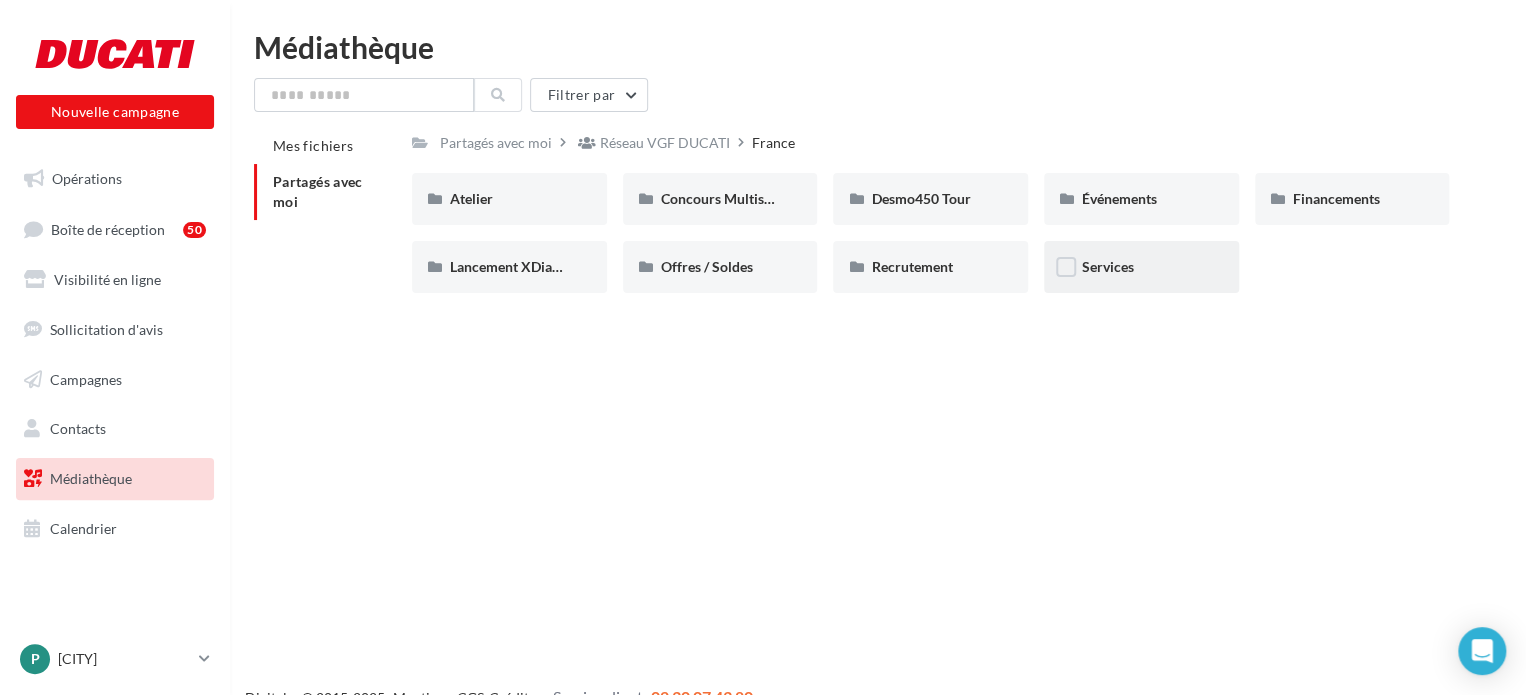 click on "Services" at bounding box center (509, 199) 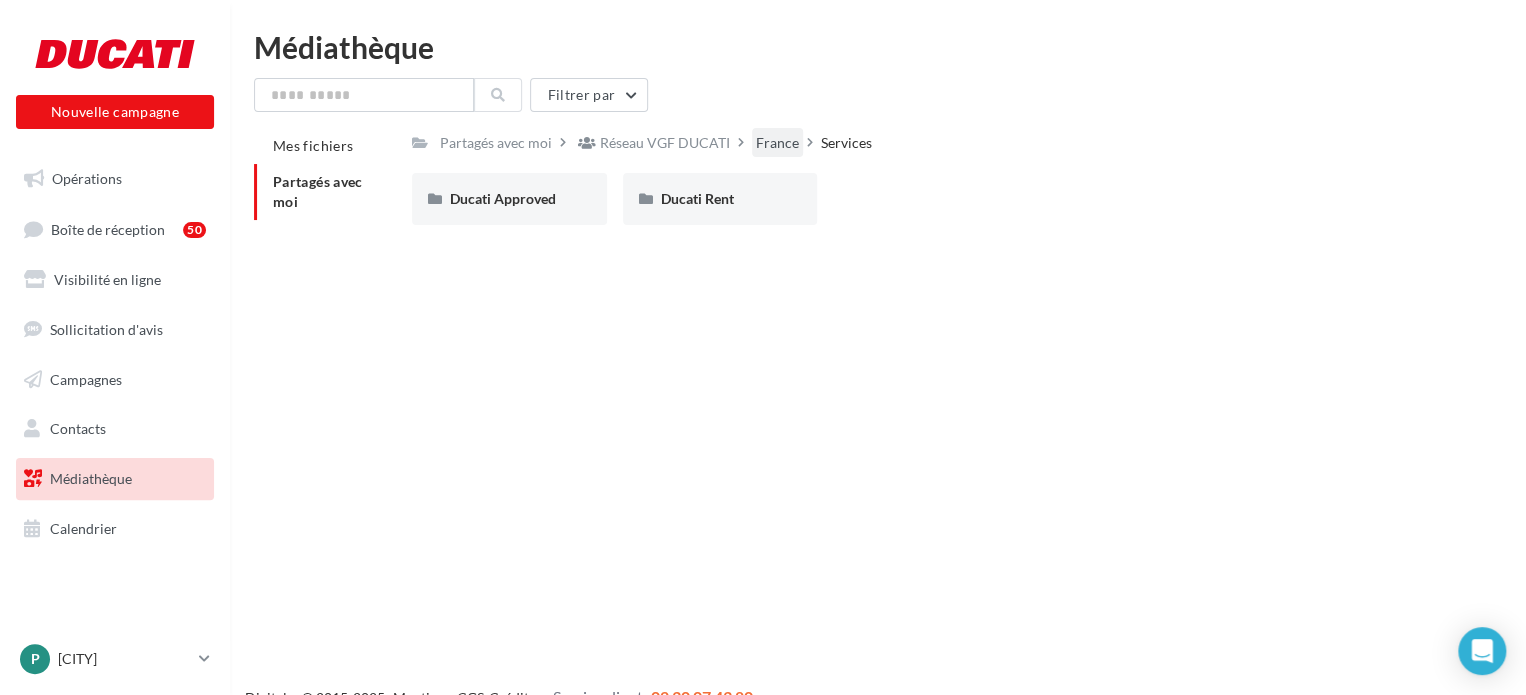 click on "France" at bounding box center [496, 142] 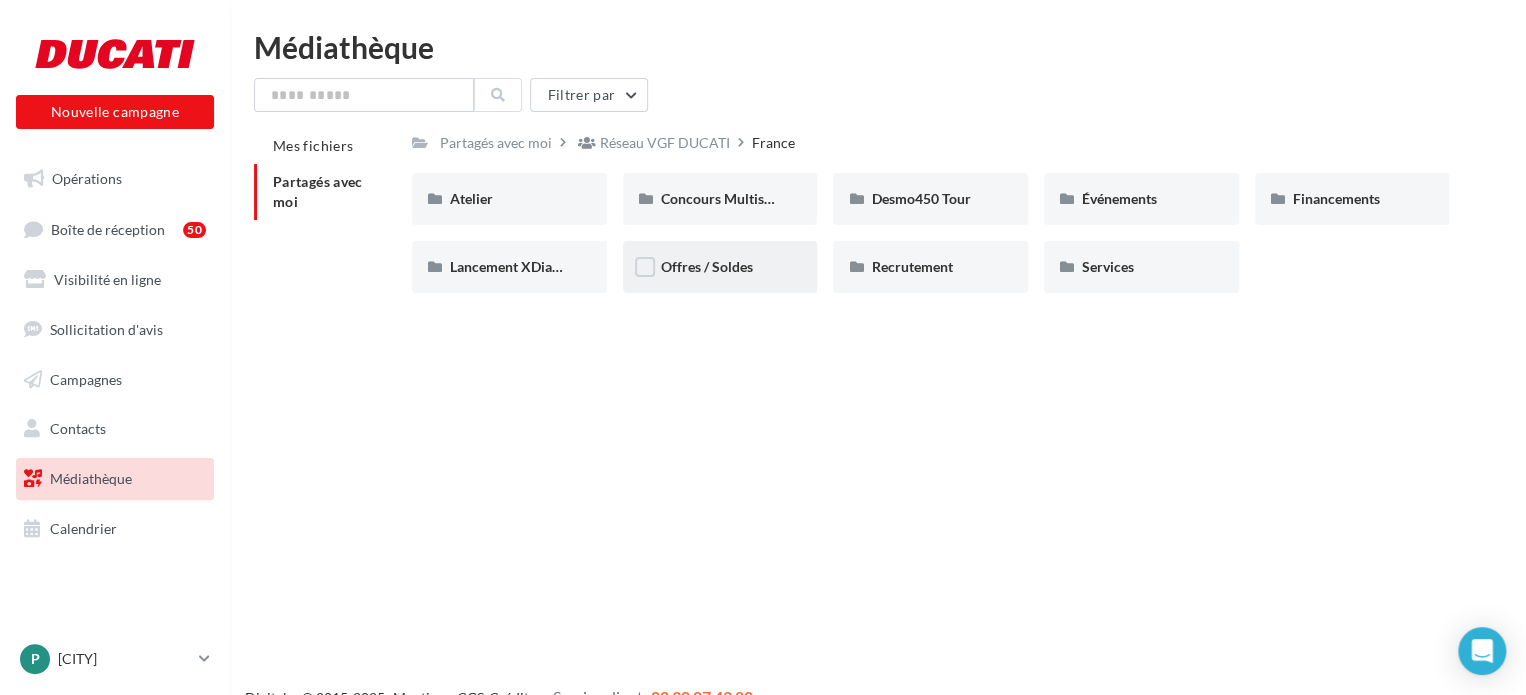 click on "Offres / Soldes" at bounding box center [509, 199] 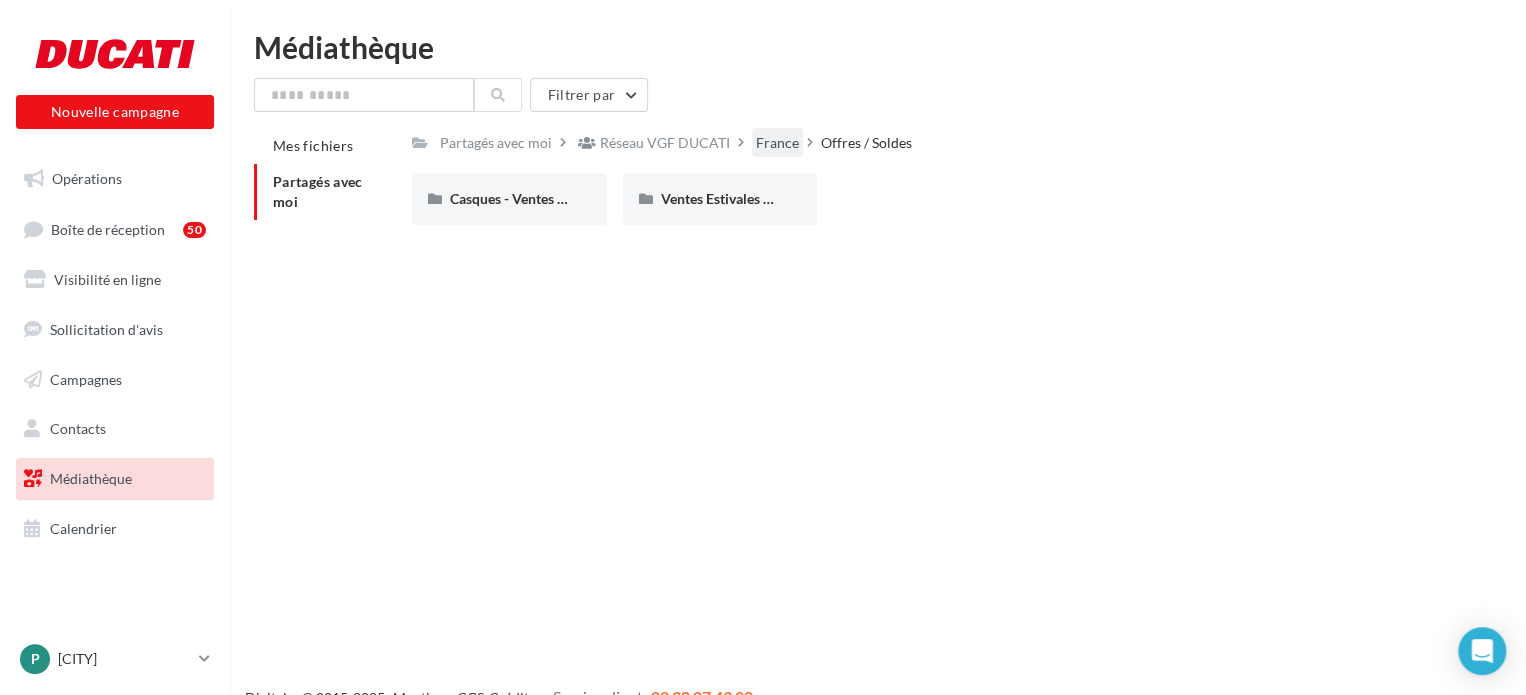 click on "France" at bounding box center (496, 143) 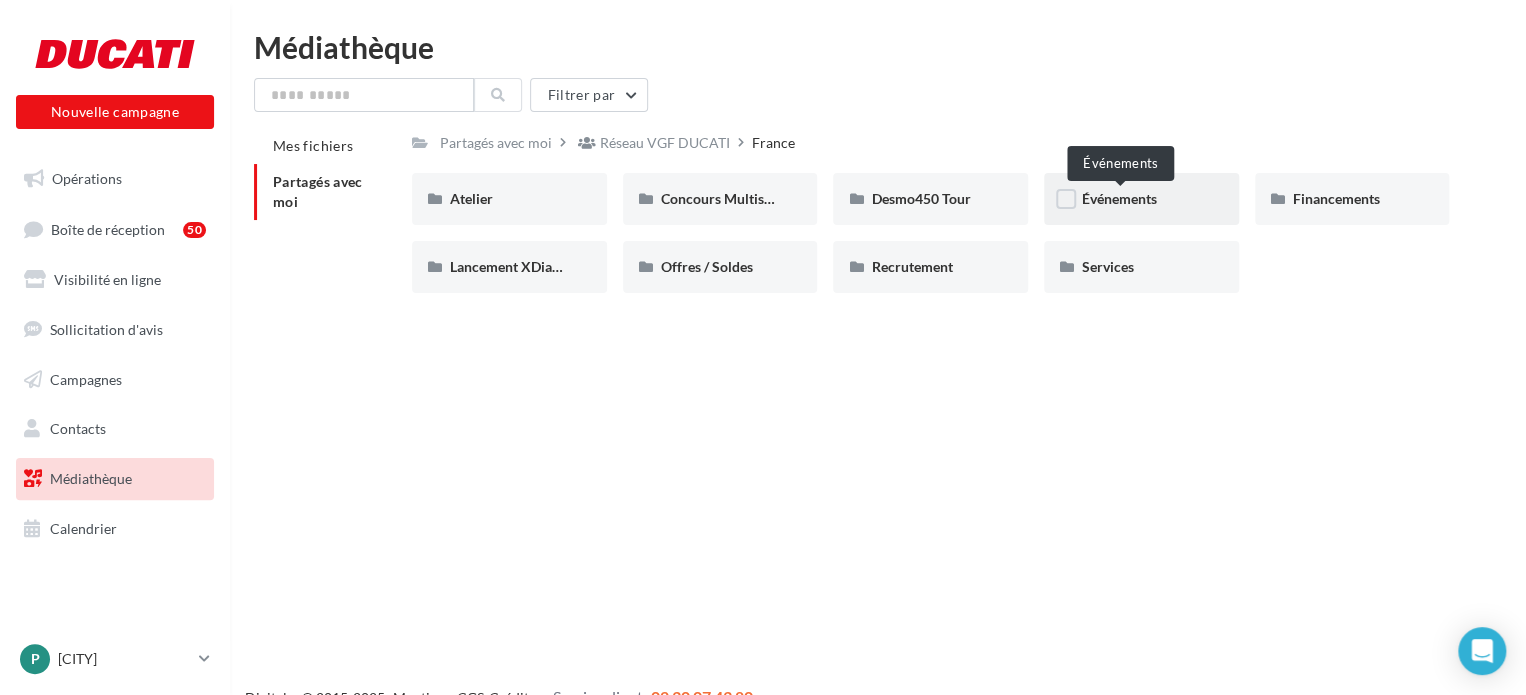 click on "Événements" at bounding box center (1119, 198) 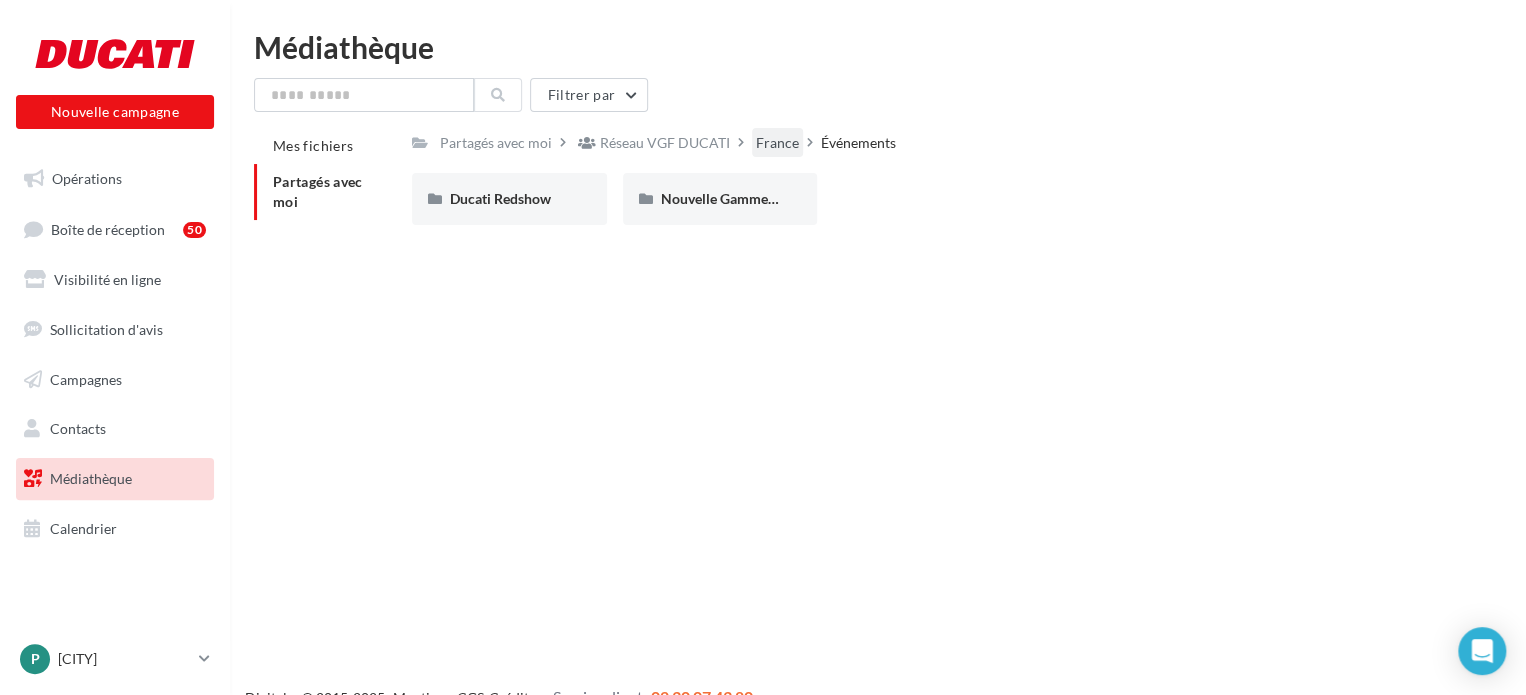 click on "France" at bounding box center [496, 143] 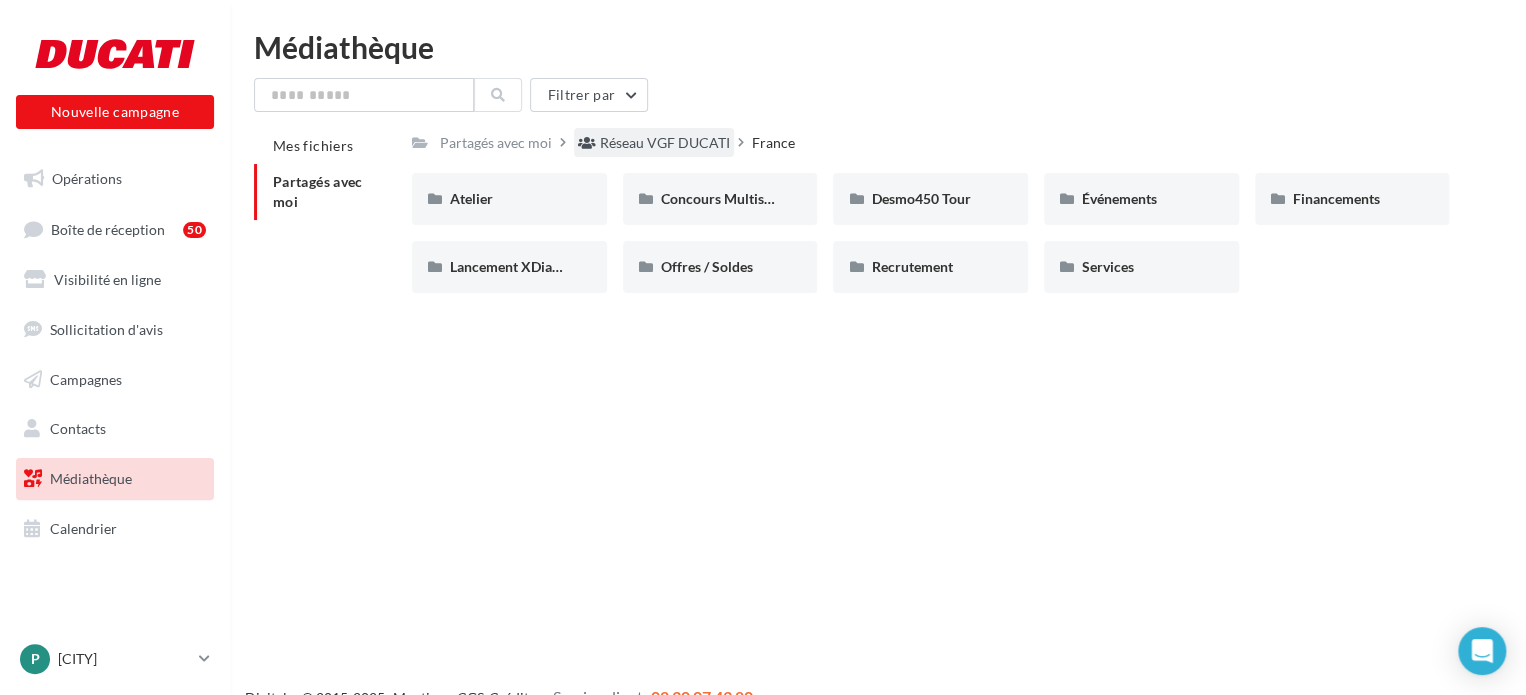 click on "Réseau VGF DUCATI" at bounding box center [665, 143] 